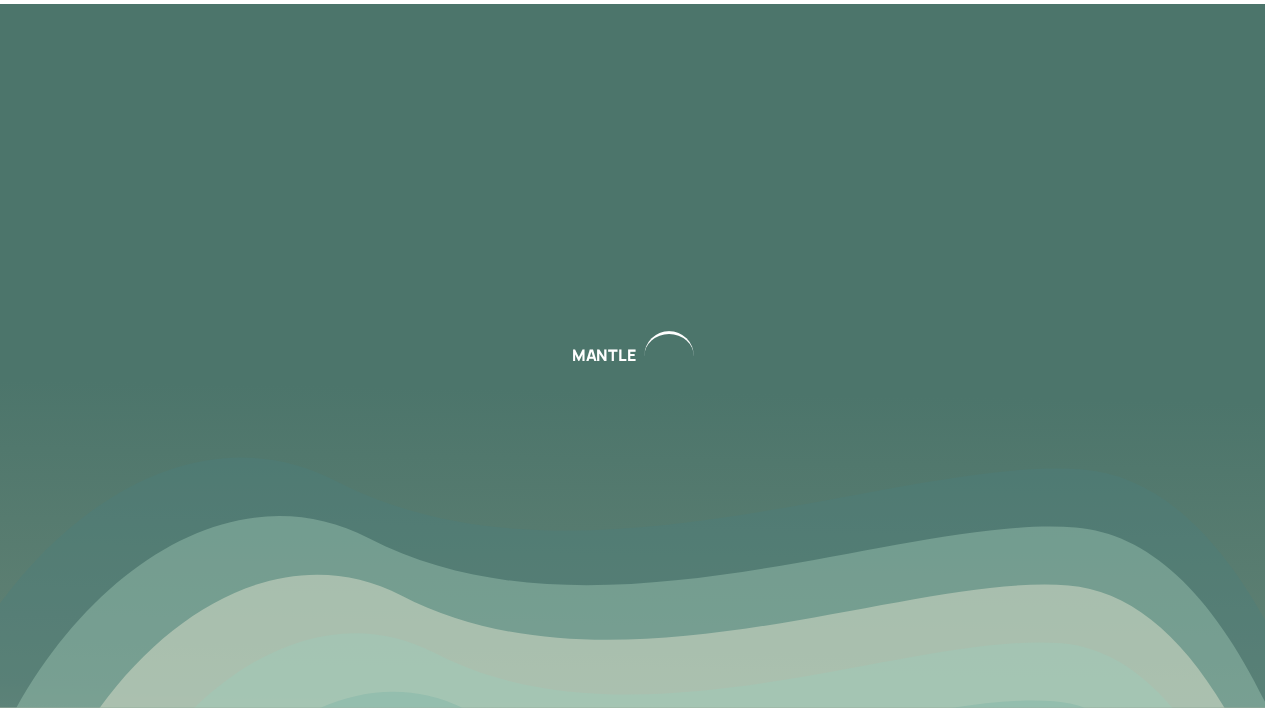 scroll, scrollTop: 0, scrollLeft: 0, axis: both 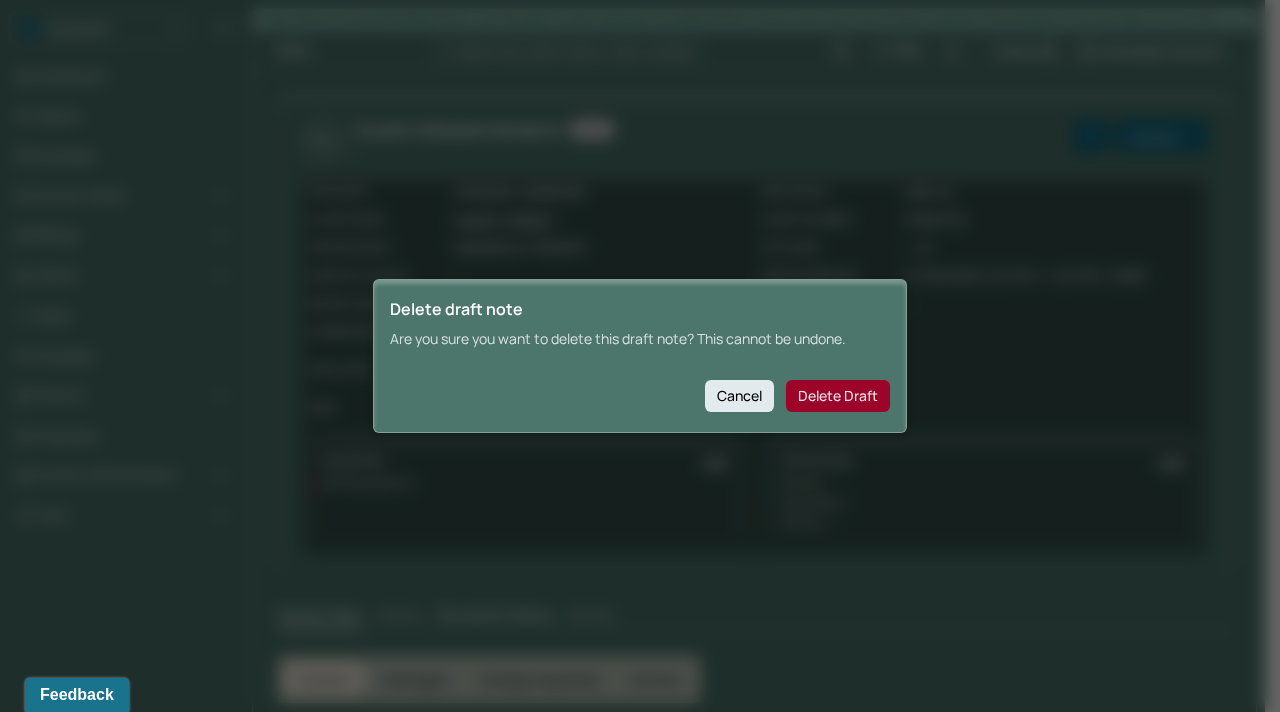 click on "Delete Draft" at bounding box center (838, 396) 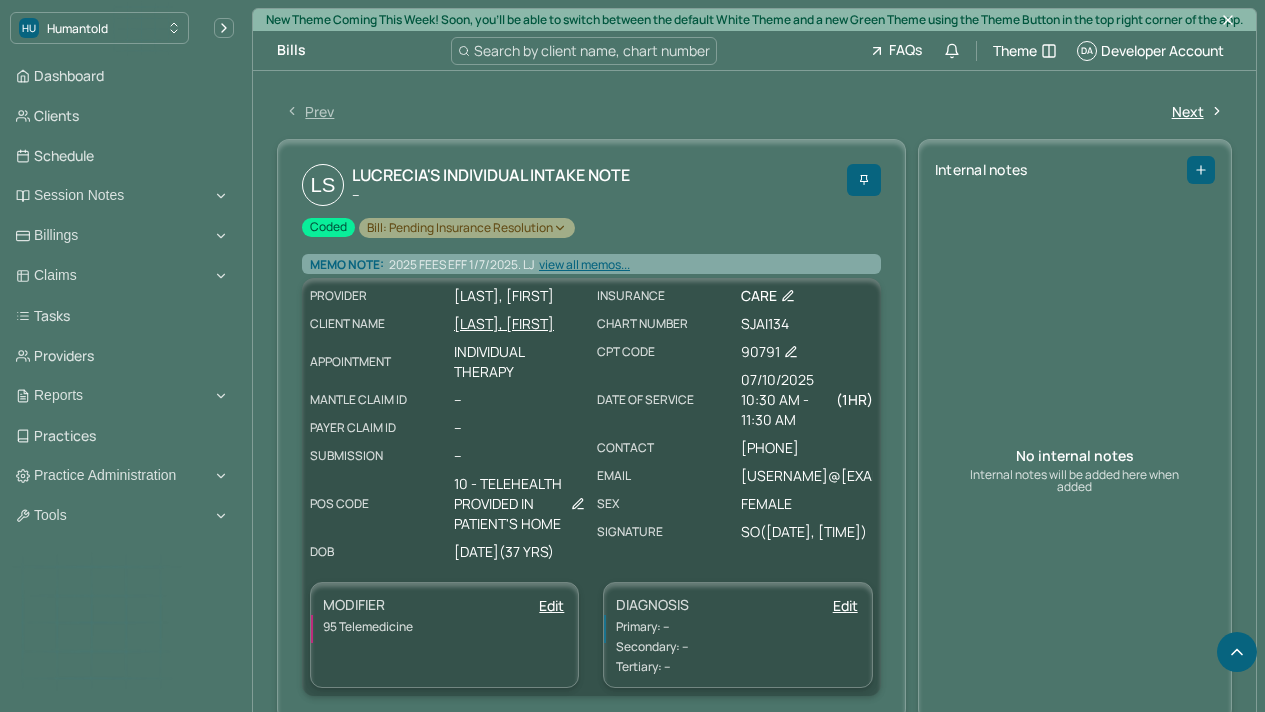 scroll, scrollTop: 2775, scrollLeft: 0, axis: vertical 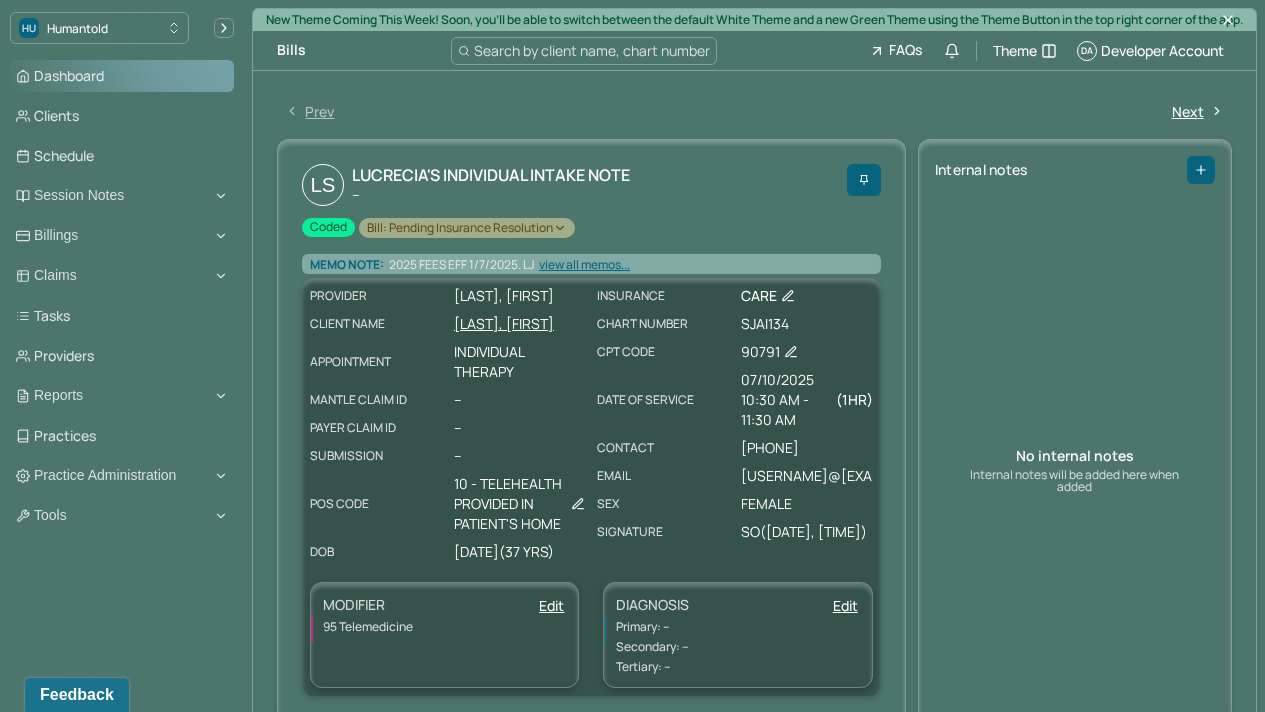 click on "Dashboard" at bounding box center (122, 76) 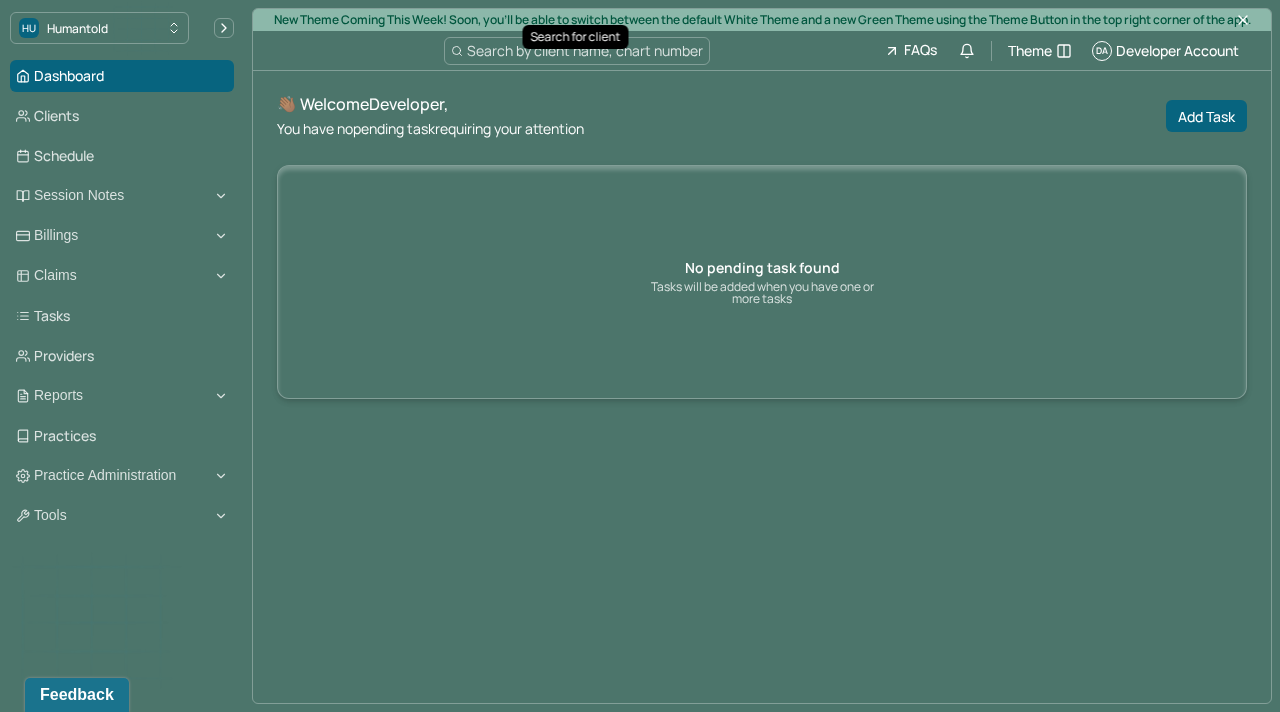 click on "Search by client name, chart number" at bounding box center [585, 50] 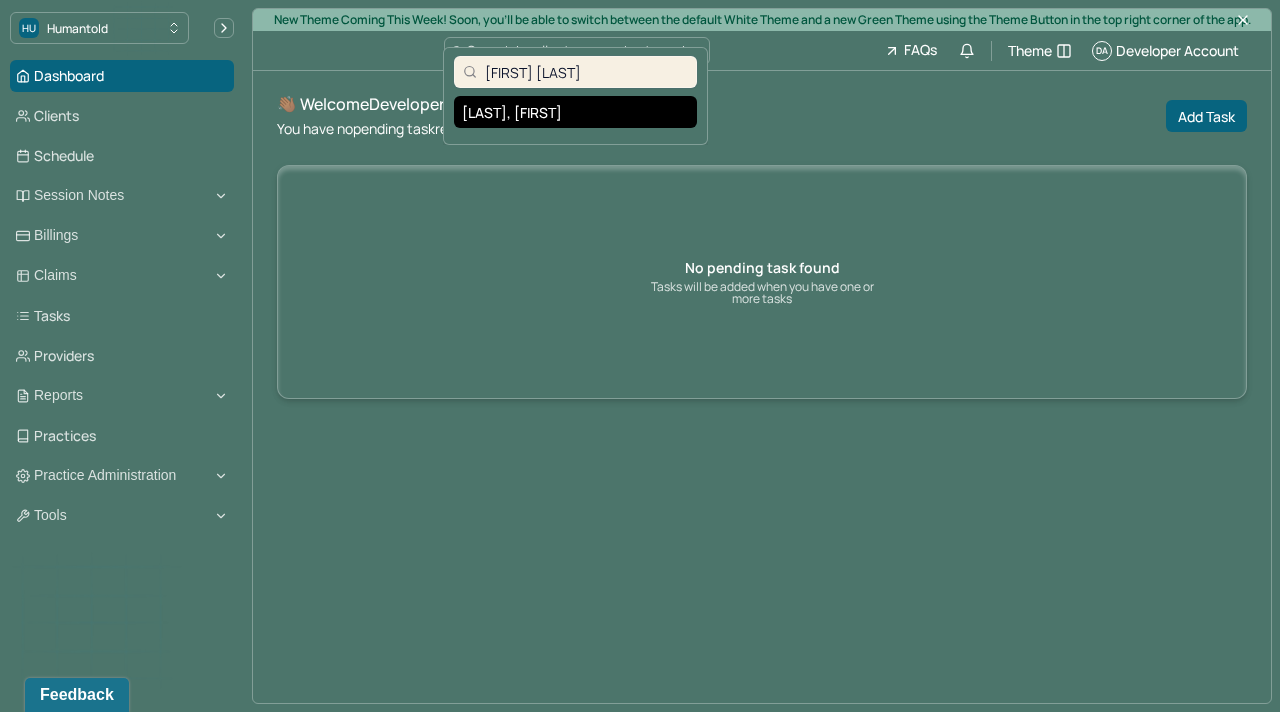 type on "Talya C" 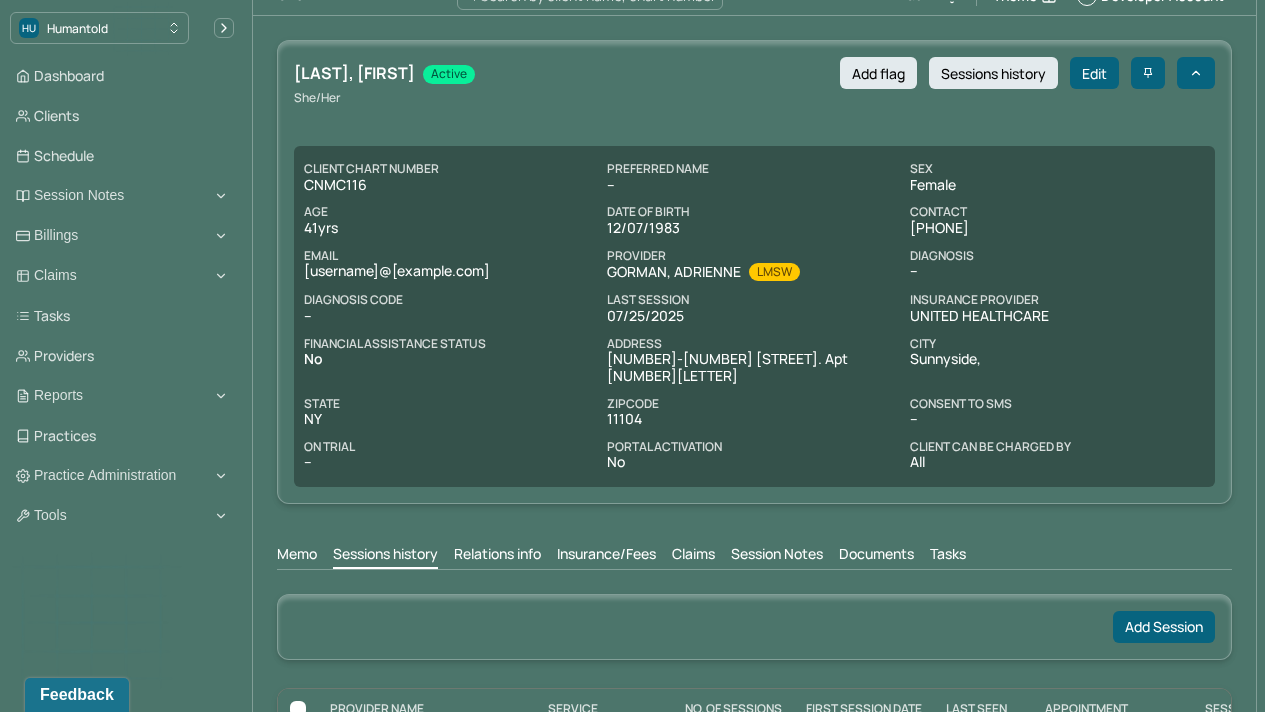 scroll, scrollTop: 243, scrollLeft: 0, axis: vertical 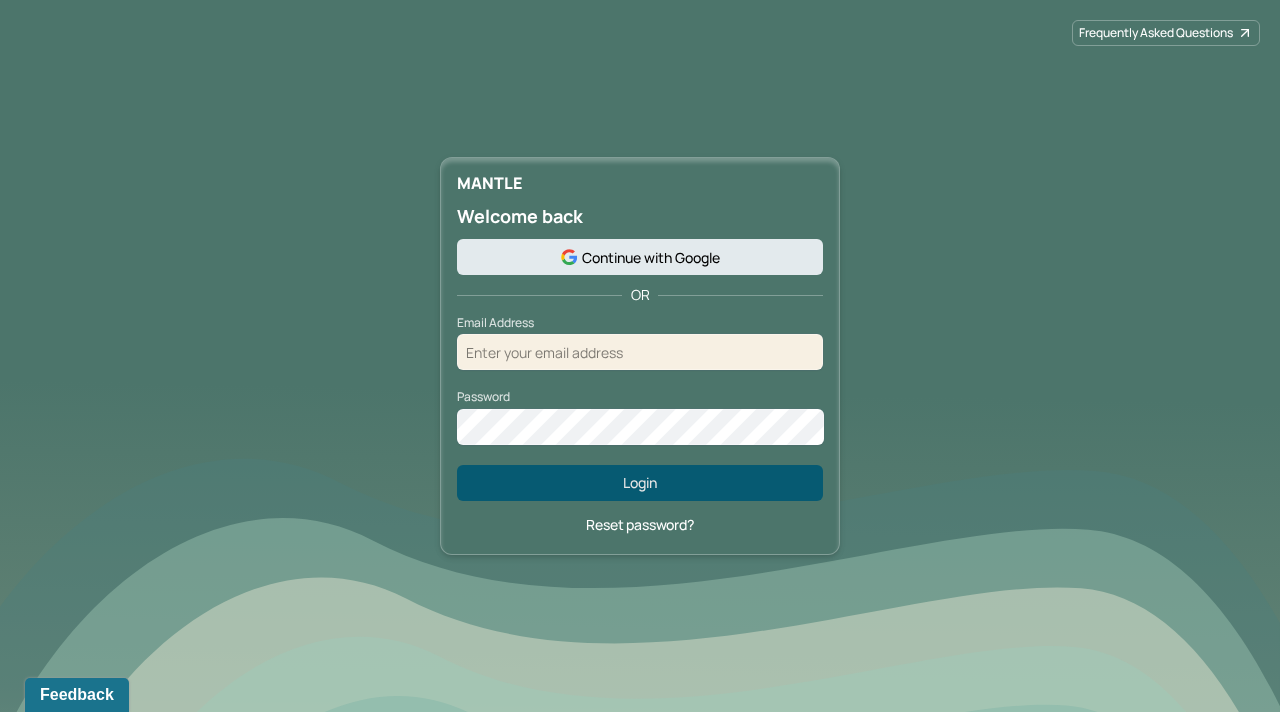 type on "[EMAIL]" 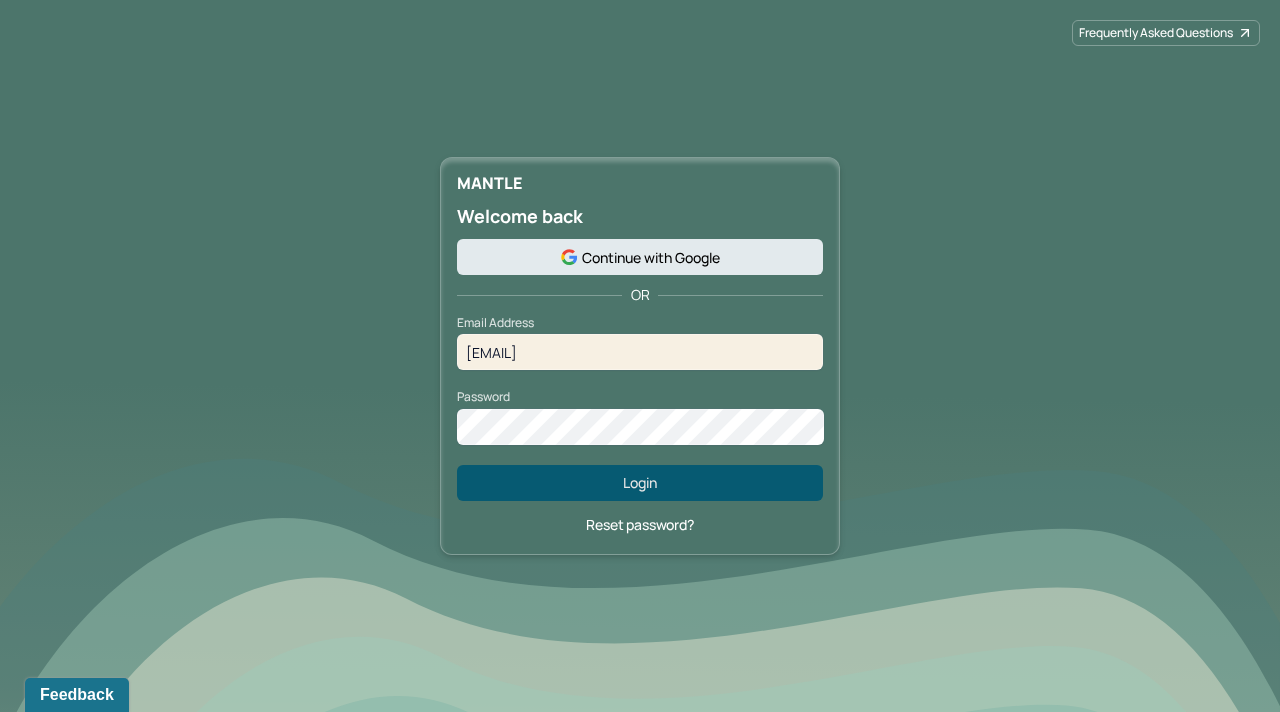 click on "Login" at bounding box center [640, 483] 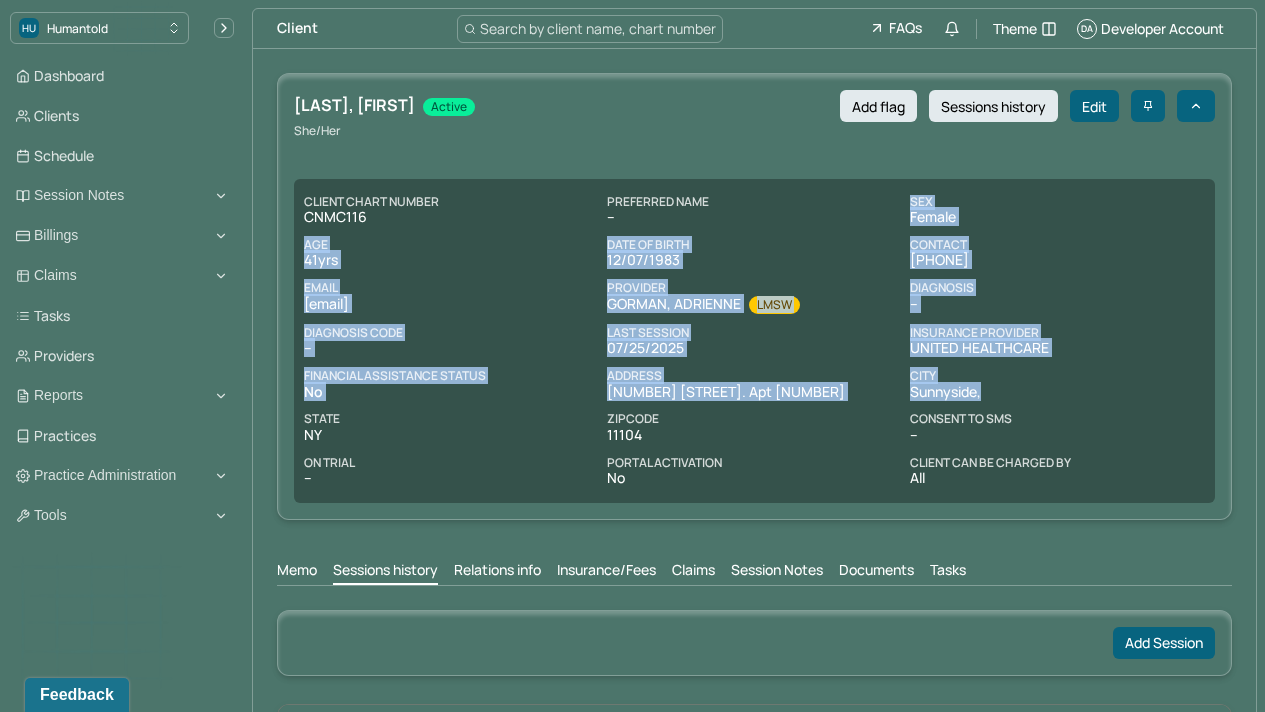 scroll, scrollTop: 206, scrollLeft: 0, axis: vertical 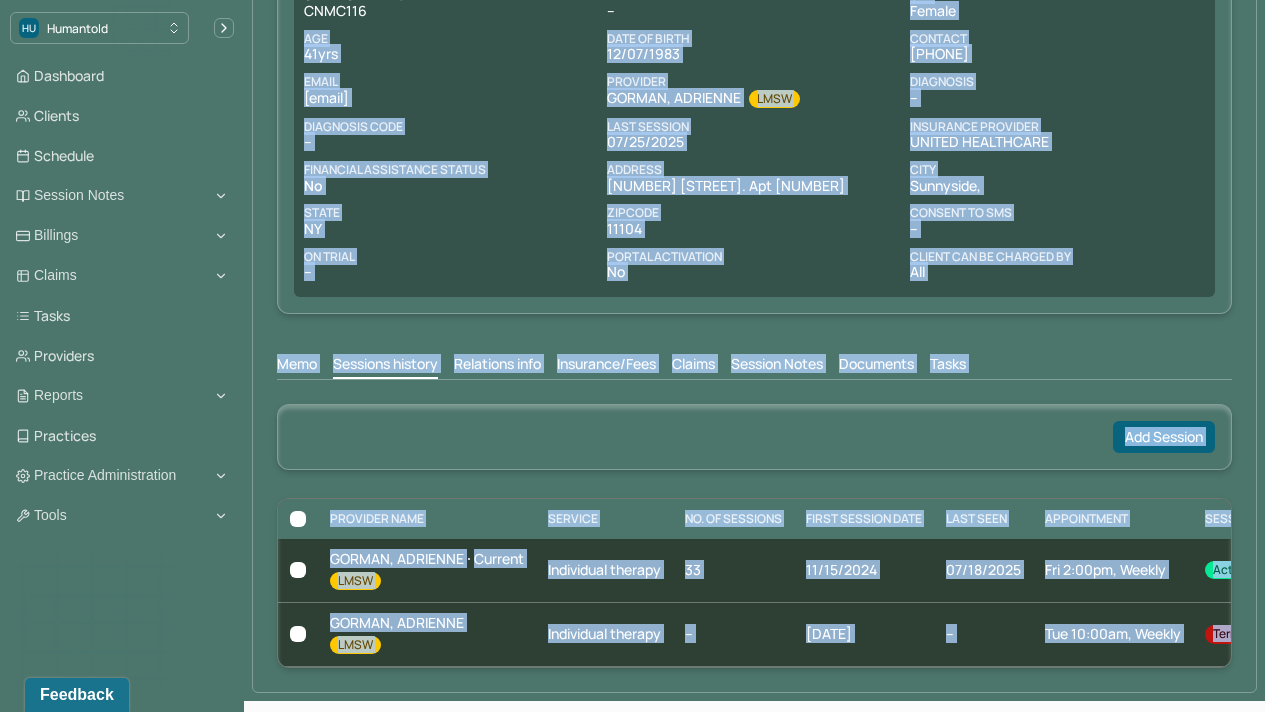 drag, startPoint x: 1279, startPoint y: 142, endPoint x: 1276, endPoint y: 656, distance: 514.0087 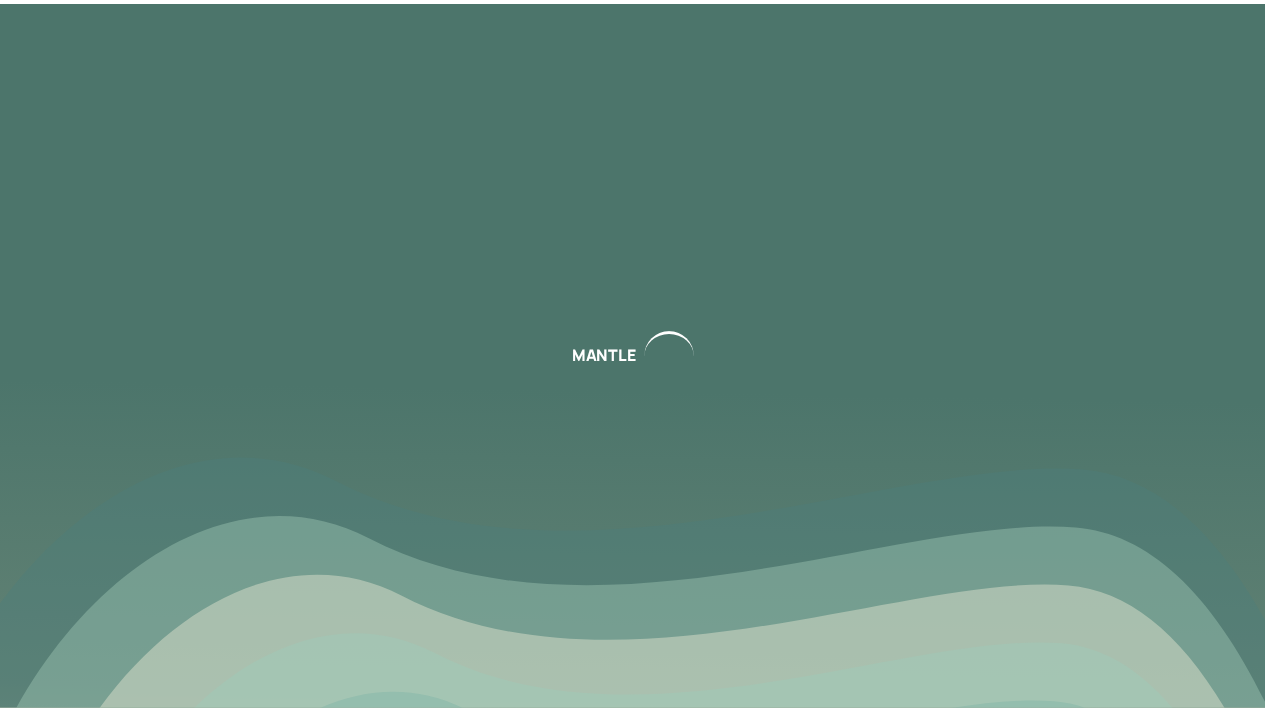 scroll, scrollTop: 0, scrollLeft: 0, axis: both 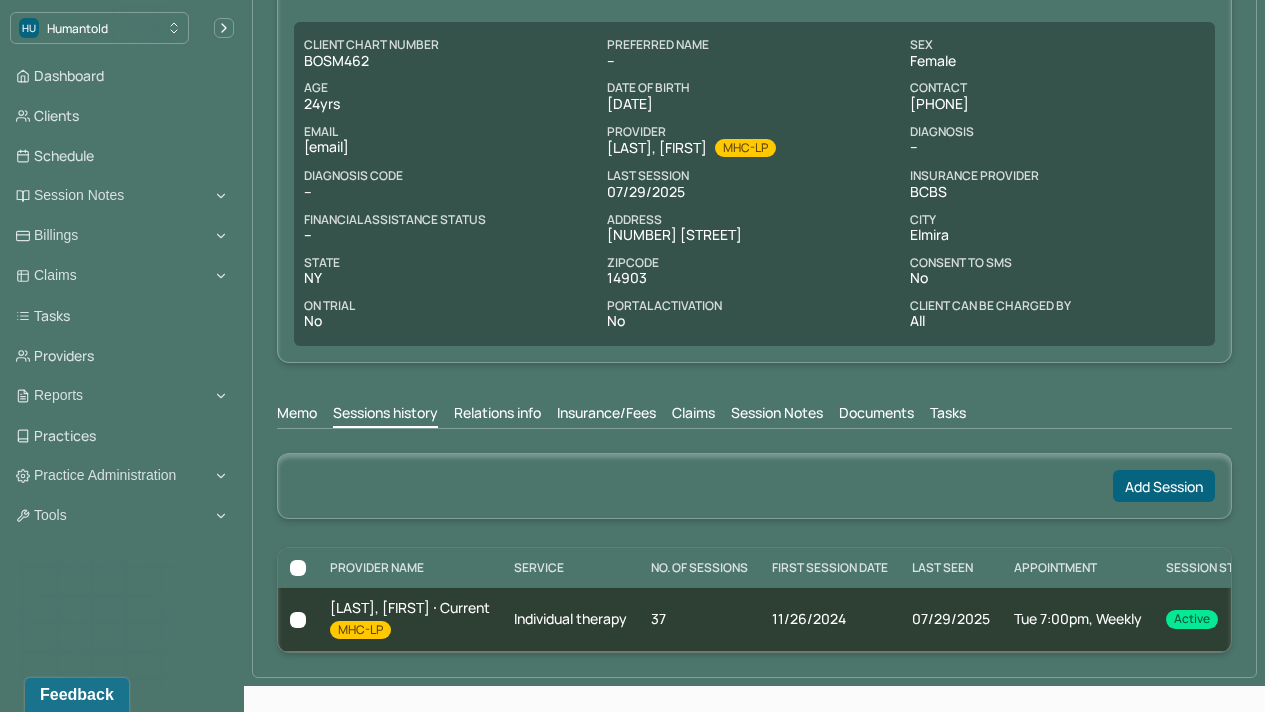 click on "Claims" at bounding box center (693, 415) 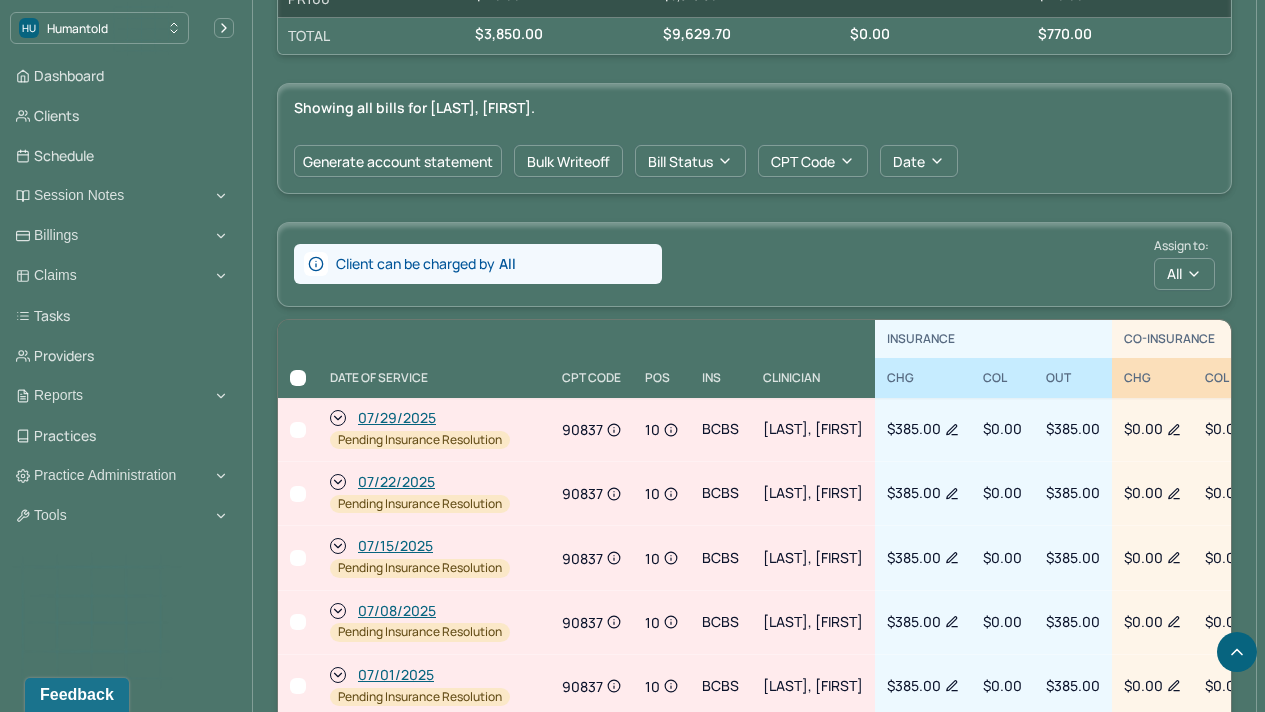 scroll, scrollTop: 779, scrollLeft: 0, axis: vertical 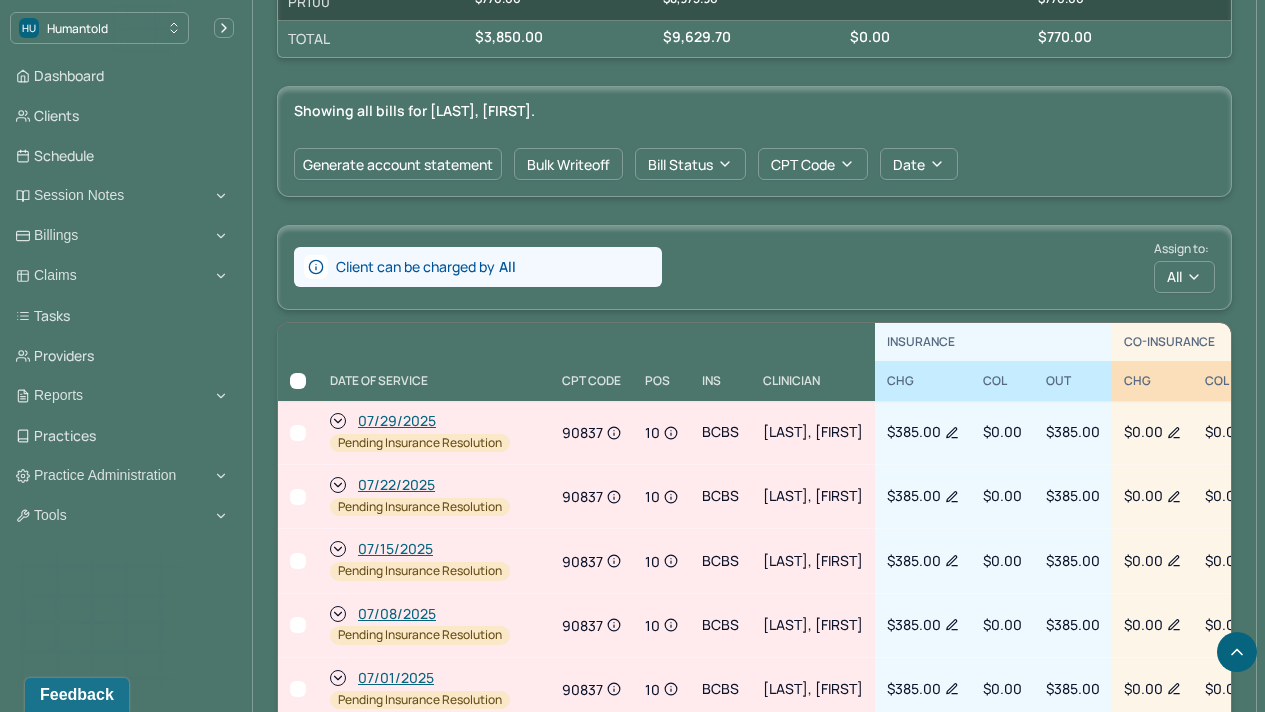 drag, startPoint x: 1279, startPoint y: 250, endPoint x: 1276, endPoint y: 404, distance: 154.02922 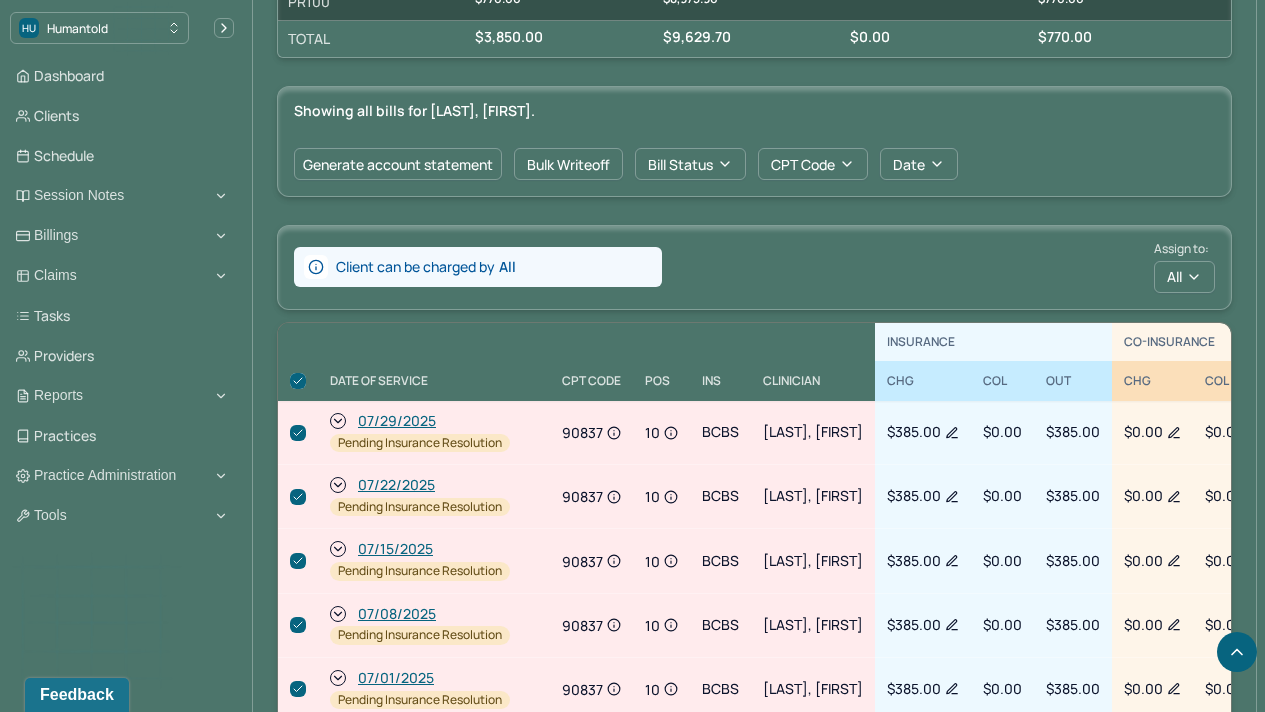 checkbox on "true" 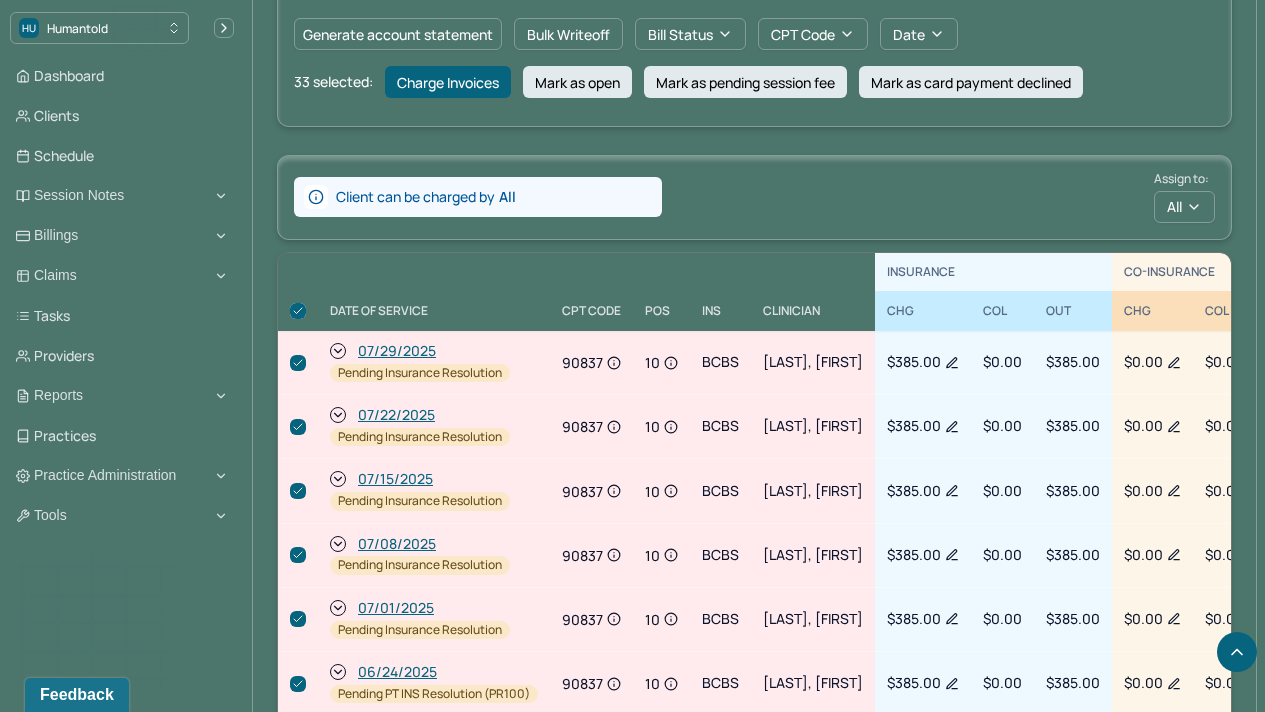scroll, scrollTop: 818, scrollLeft: 0, axis: vertical 